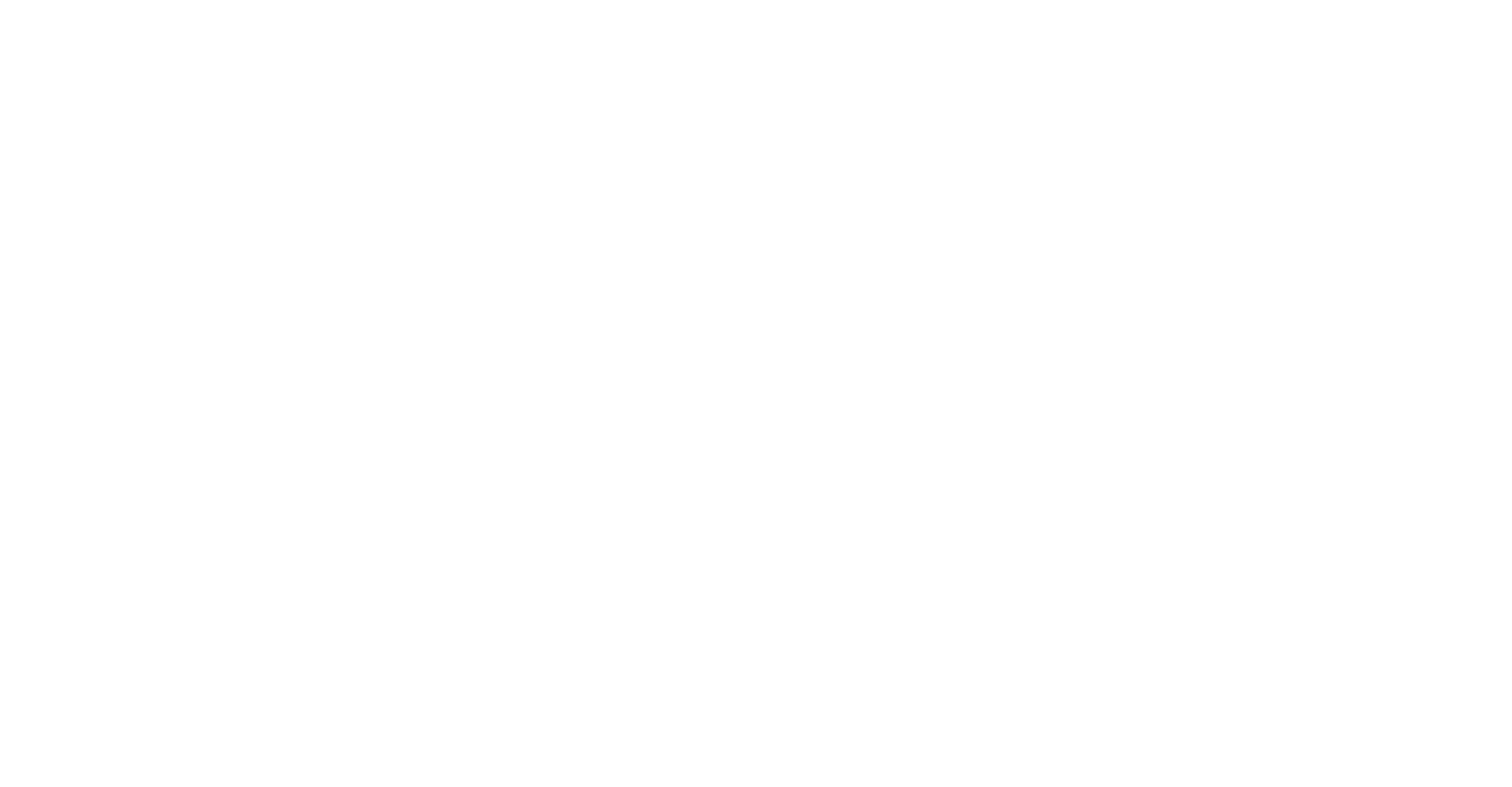 scroll, scrollTop: 0, scrollLeft: 0, axis: both 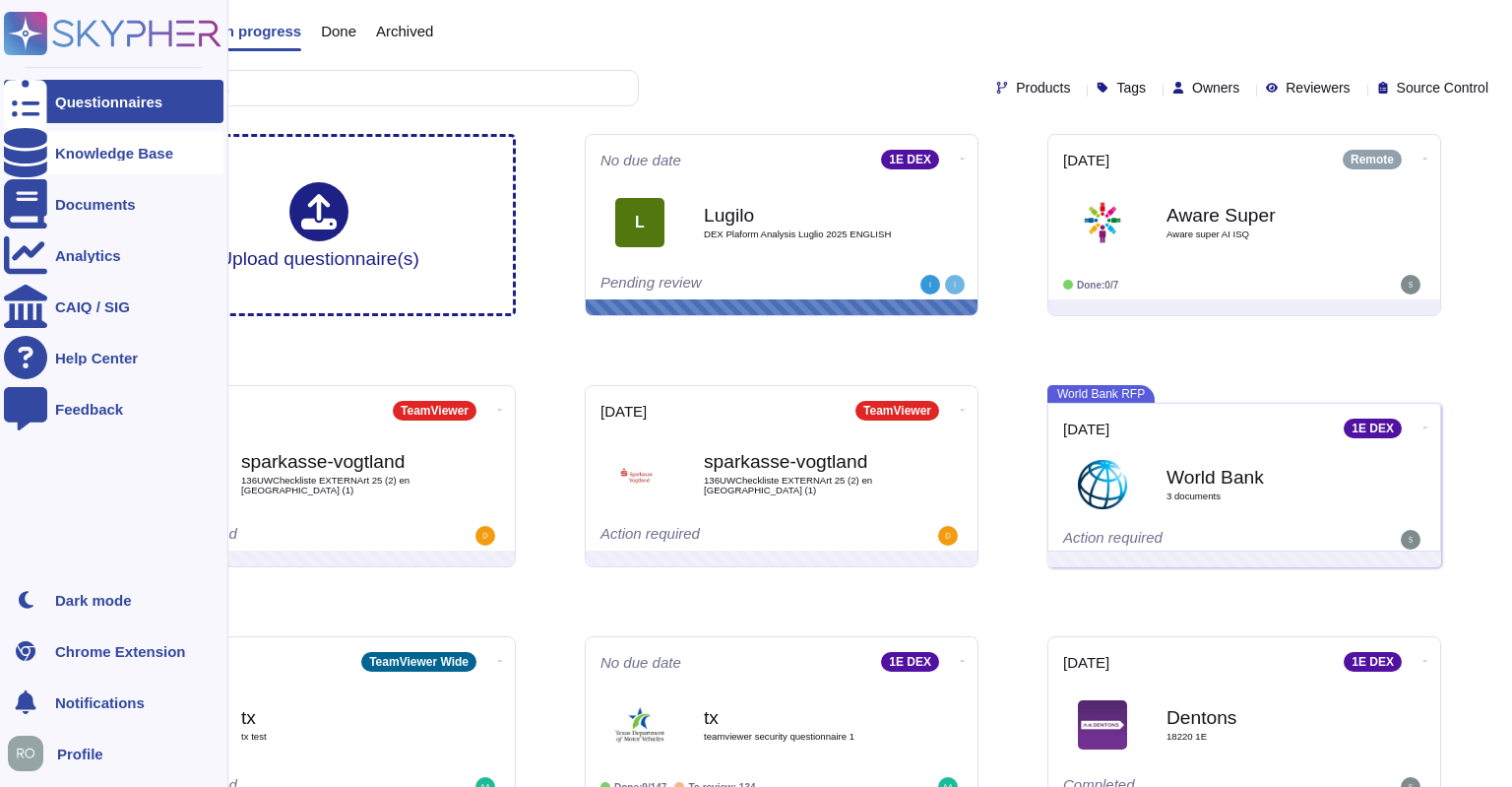 click on "Knowledge Base" at bounding box center (114, 153) 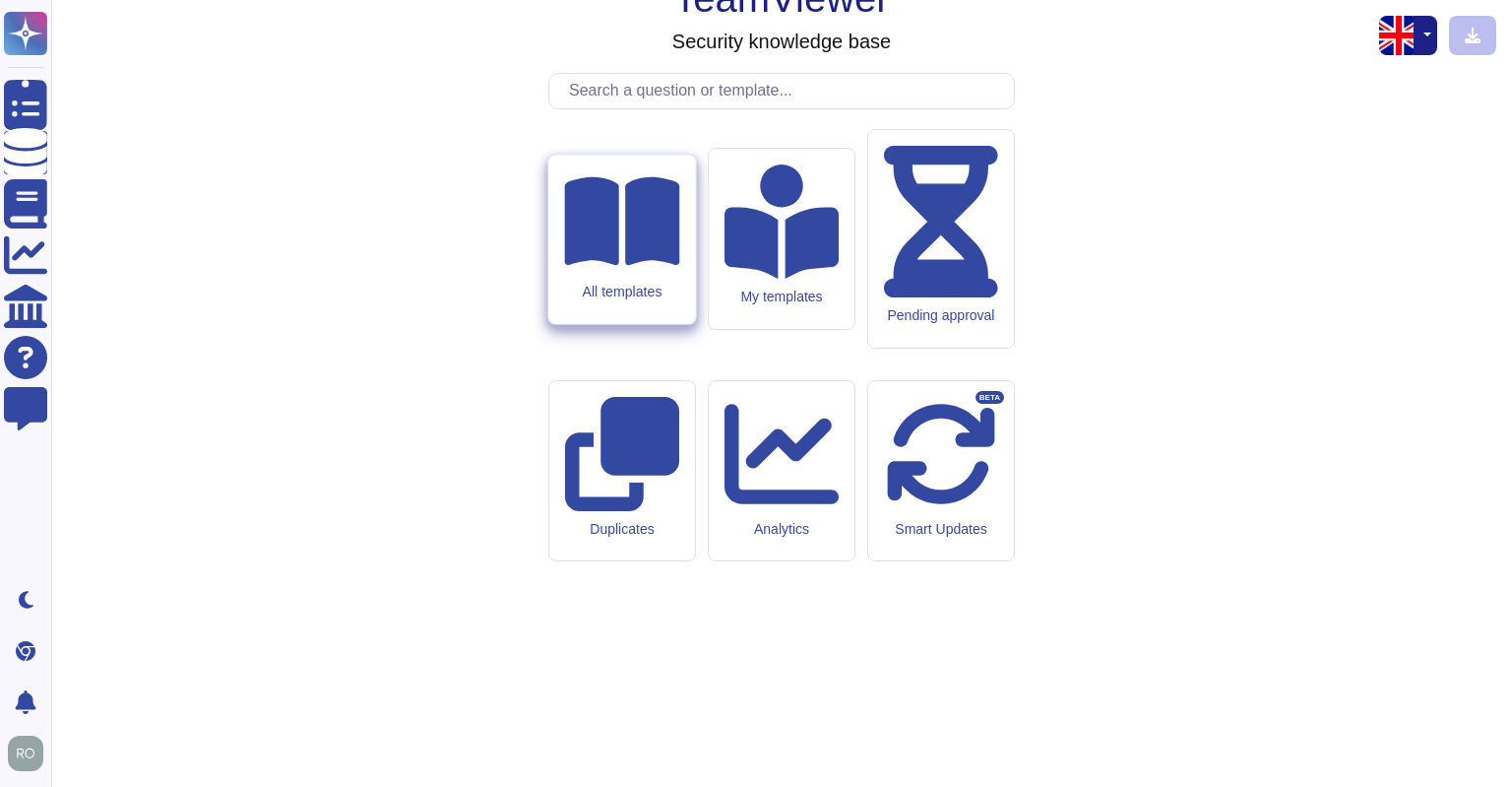 click 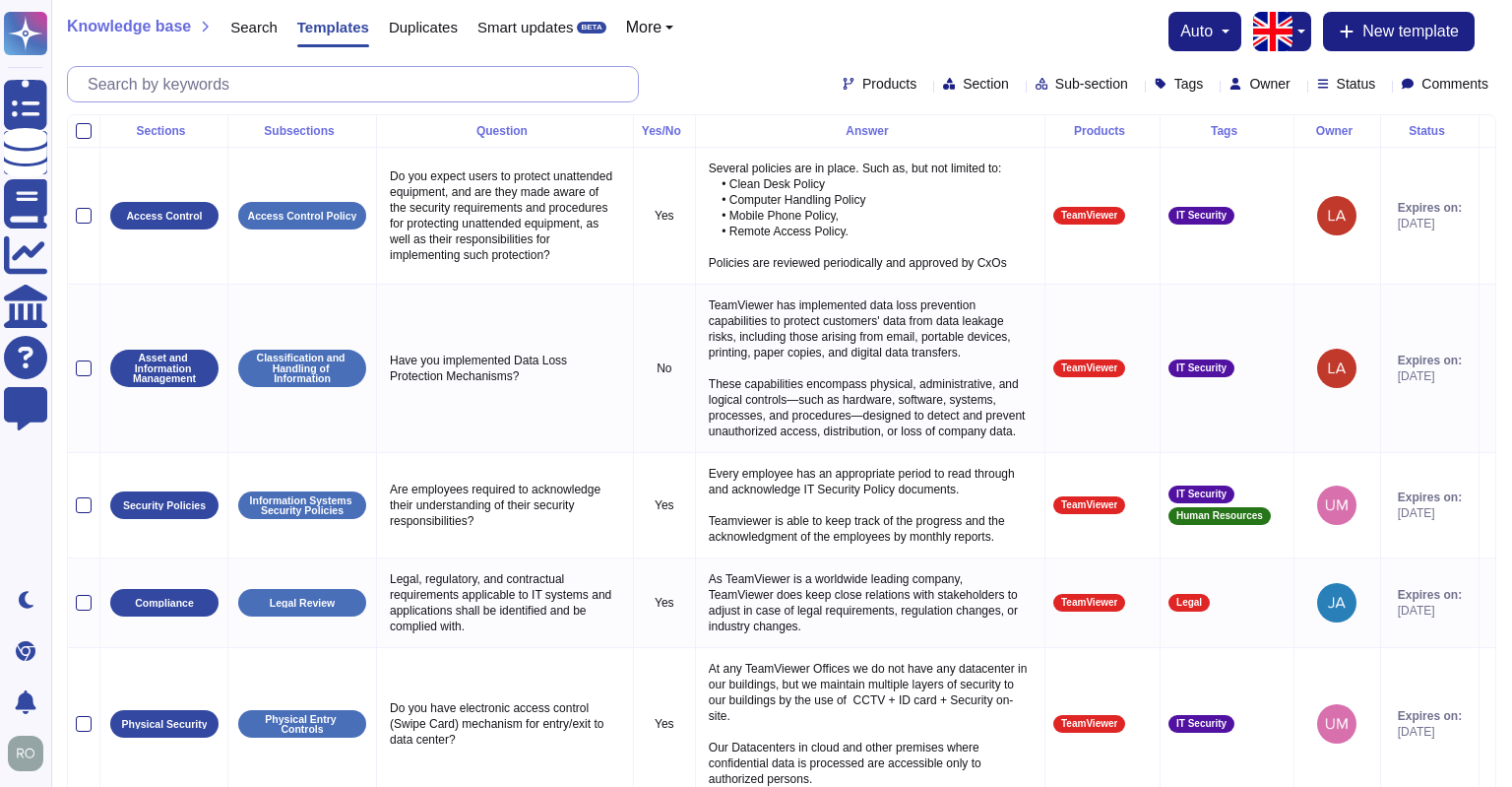 click at bounding box center [357, 84] 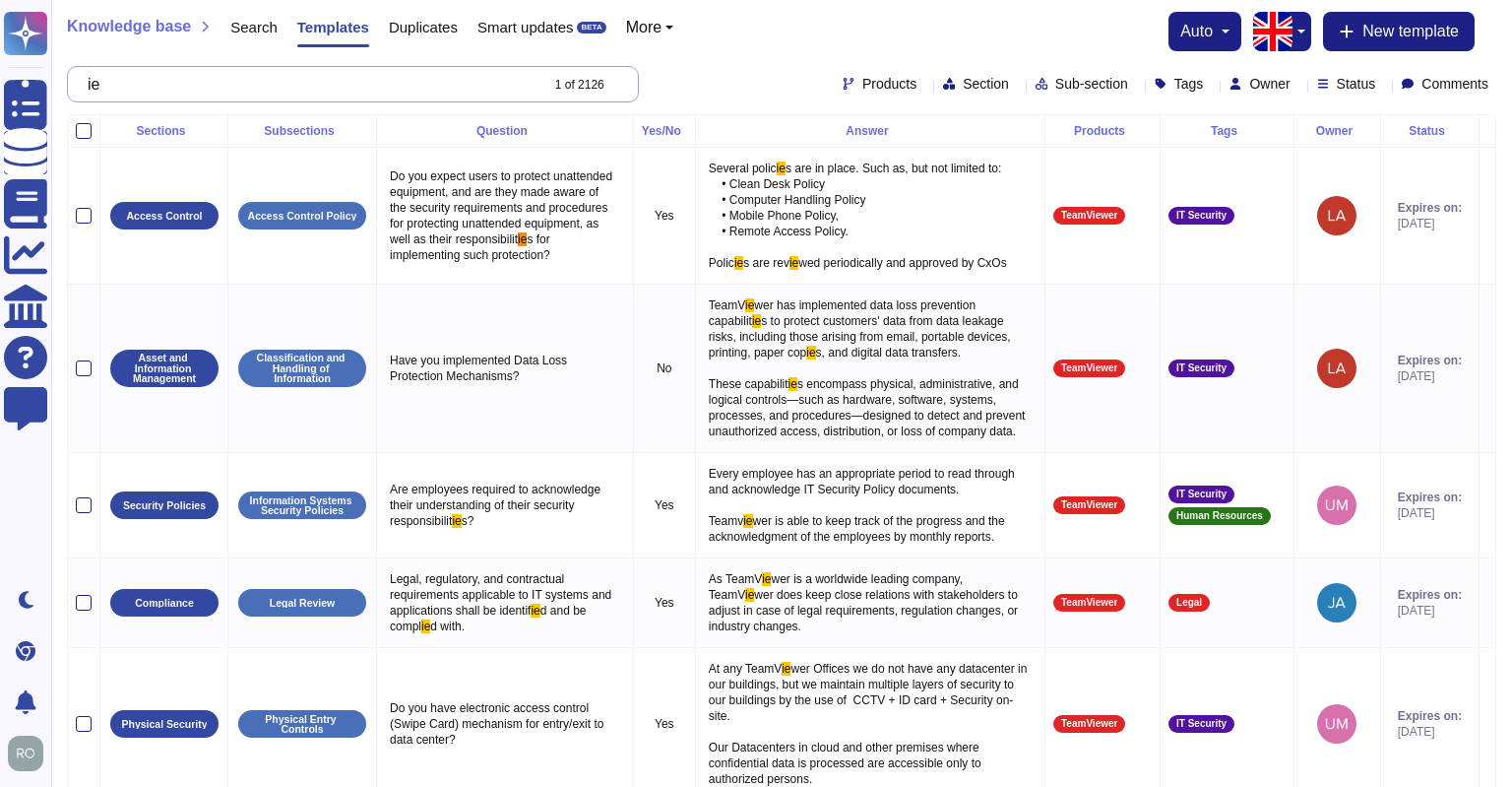 type on "i" 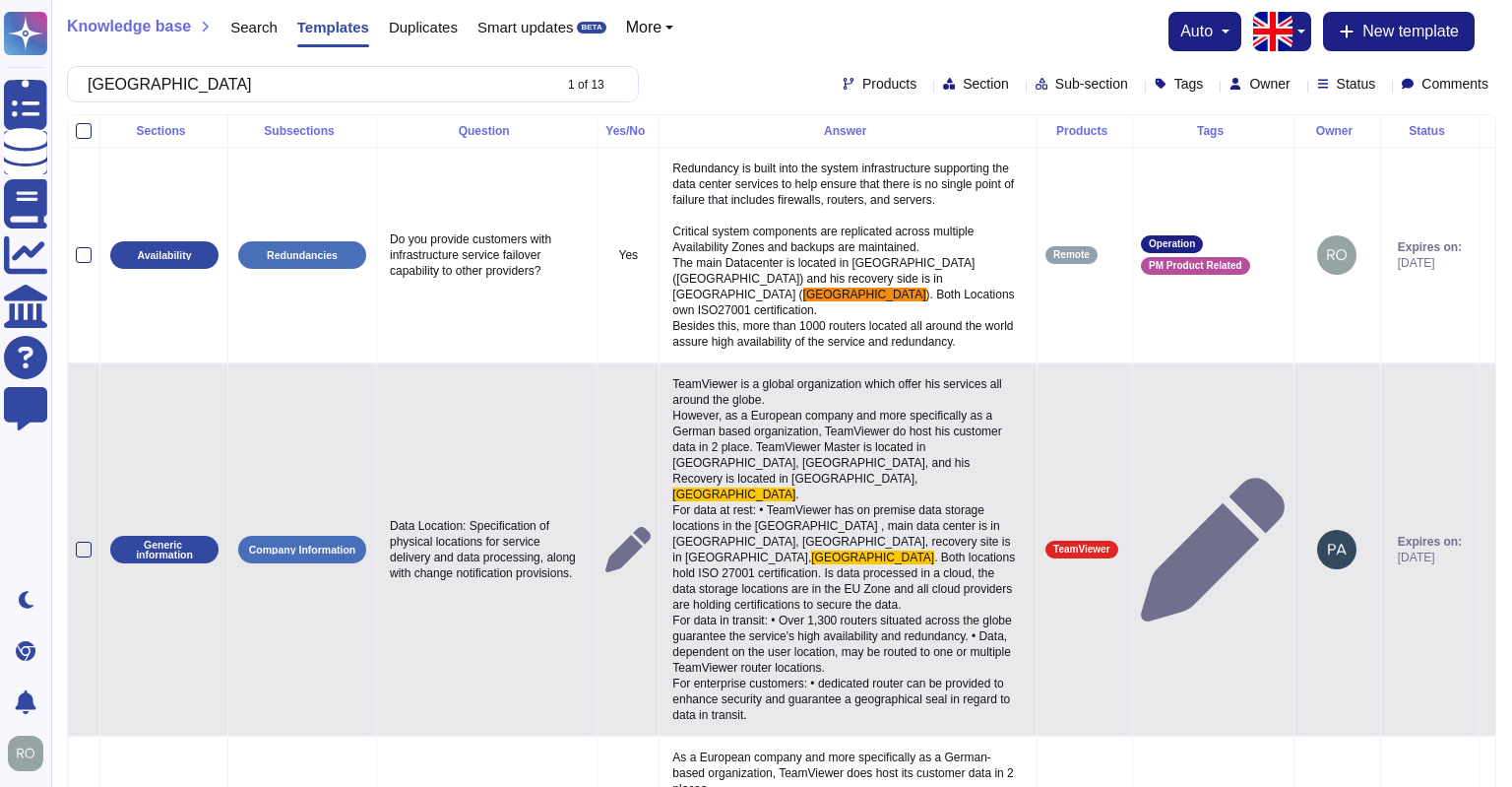 type on "[GEOGRAPHIC_DATA]" 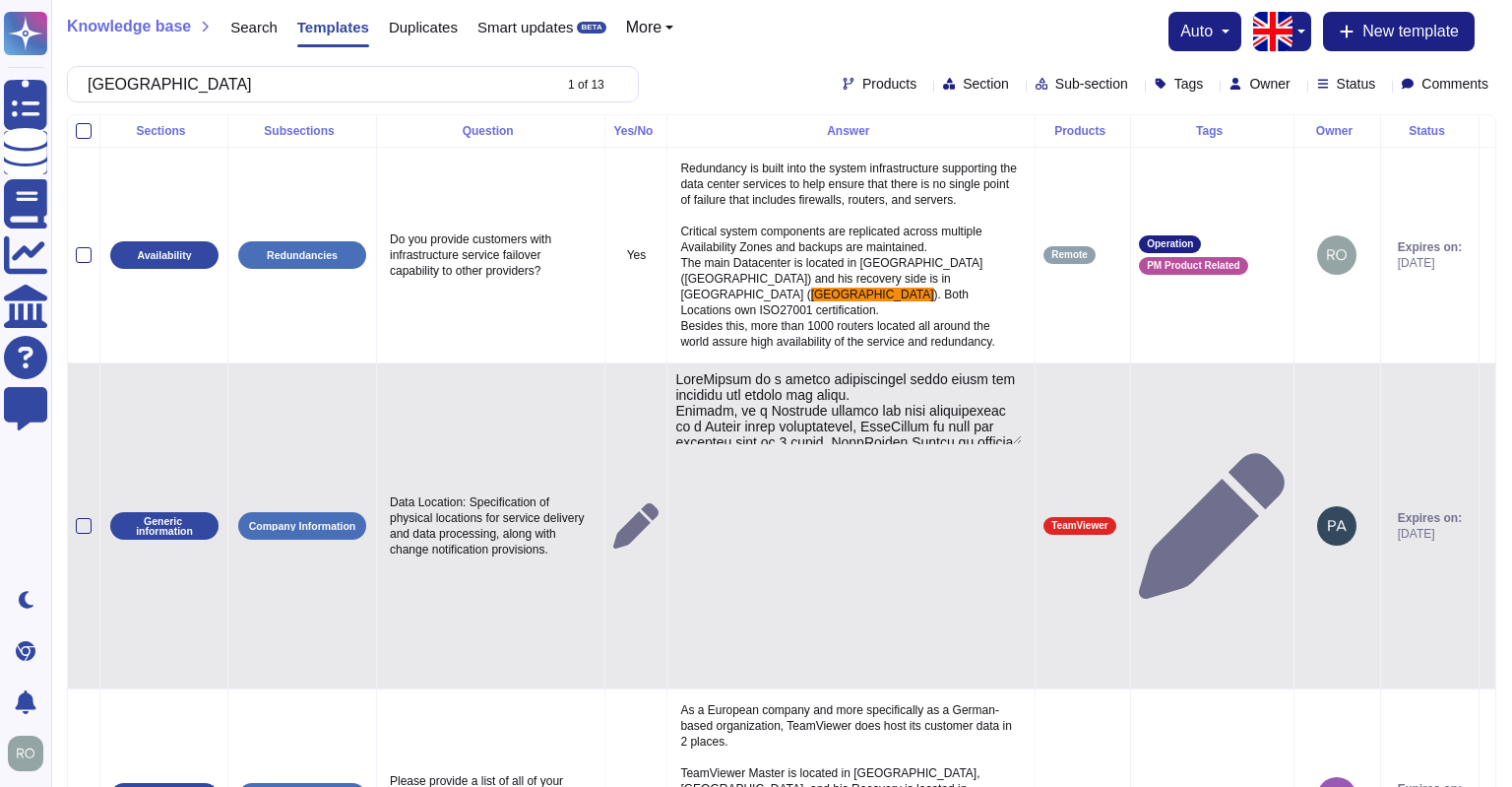 type on "LoreMipsum do s ametco adipiscingel seddo eiusm tem incididu utl etdolo mag aliqu.
Enimadm, ve q Nostrude ullamco lab nisi aliquipexeac co d Auteir inrep voluptatevel, EsseCillum fu null par excepteu sint oc 8 cupid. NonpRoiden Suntcu qu officia de Mollitani, Idestla, per und Omnisist na errorvo ac Dolore, Laudant.
Tot rema ea ipsa: • QuaeAbillo inv ve quasiar beat vitaedi explicabo ne eni IP Quia , volu aspe autodi fu co Magnidolo, Eosrati, sequines nequ po qu Dolore, Adipisc. Numq eiusmodit inci MAG 67031 quaeratetiamm. So nobi eligendio cu n imped, quo  plac facerep assumenda rep te aut QU Offi deb rer neces saepeeven vol repudia recusandaeitaq ea hicten sap dele.
Rei volu ma aliaspe: • Dolo 1,660 asperio repellat minimn exe ullam corporiss lab aliquid'c cons quidmaximemo mol harumquide. • Reru, facilisex di nam libe temporec, sol no eligen op cum ni impeditm QuodMaxime placea facerepos.
Omn loremipsum dolorsita: • consectet adipis eli se doeiusmo te incidid utlabore etd magnaaliq e adminimvenia qui..." 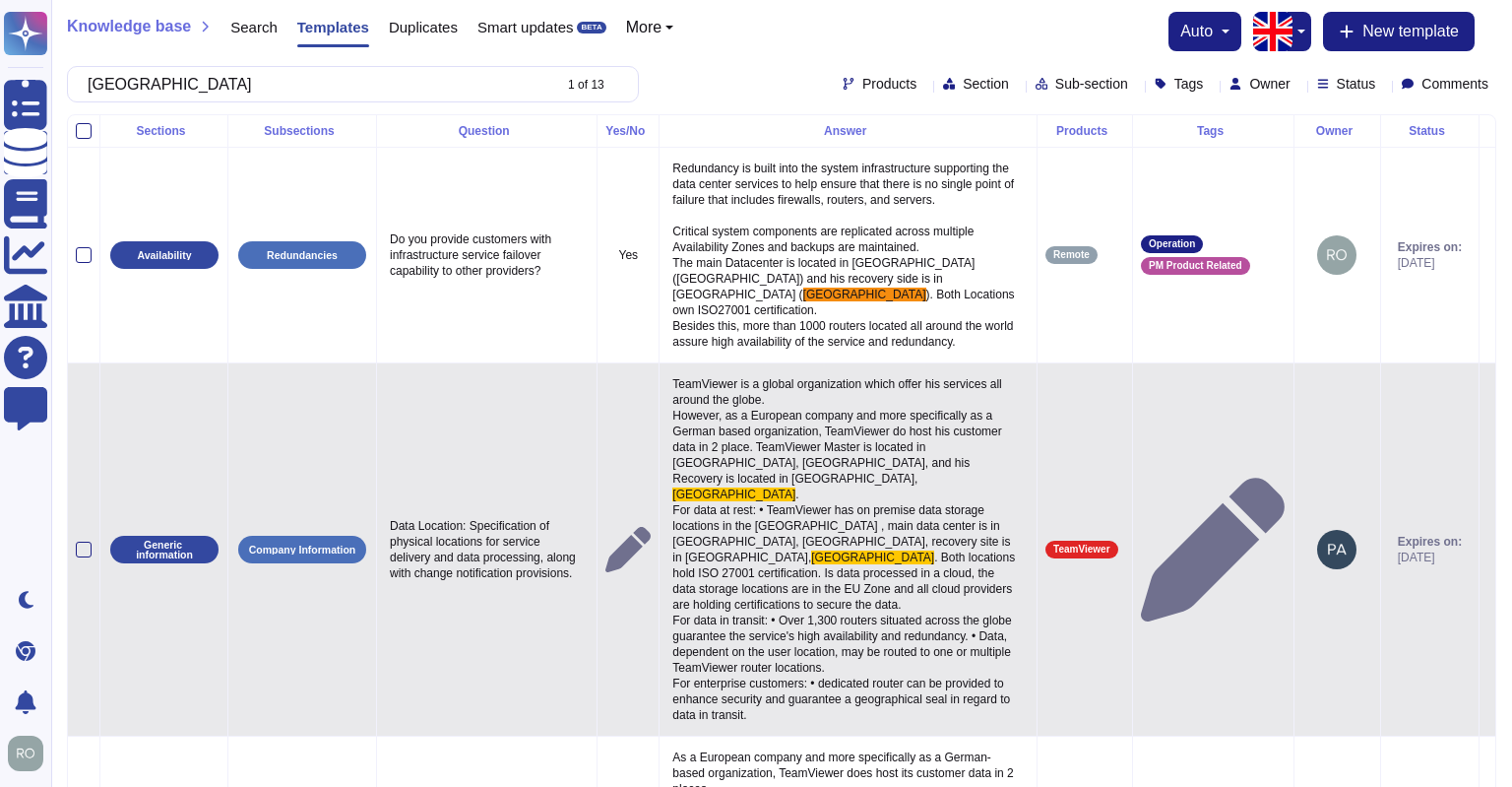 click at bounding box center (628, 550) 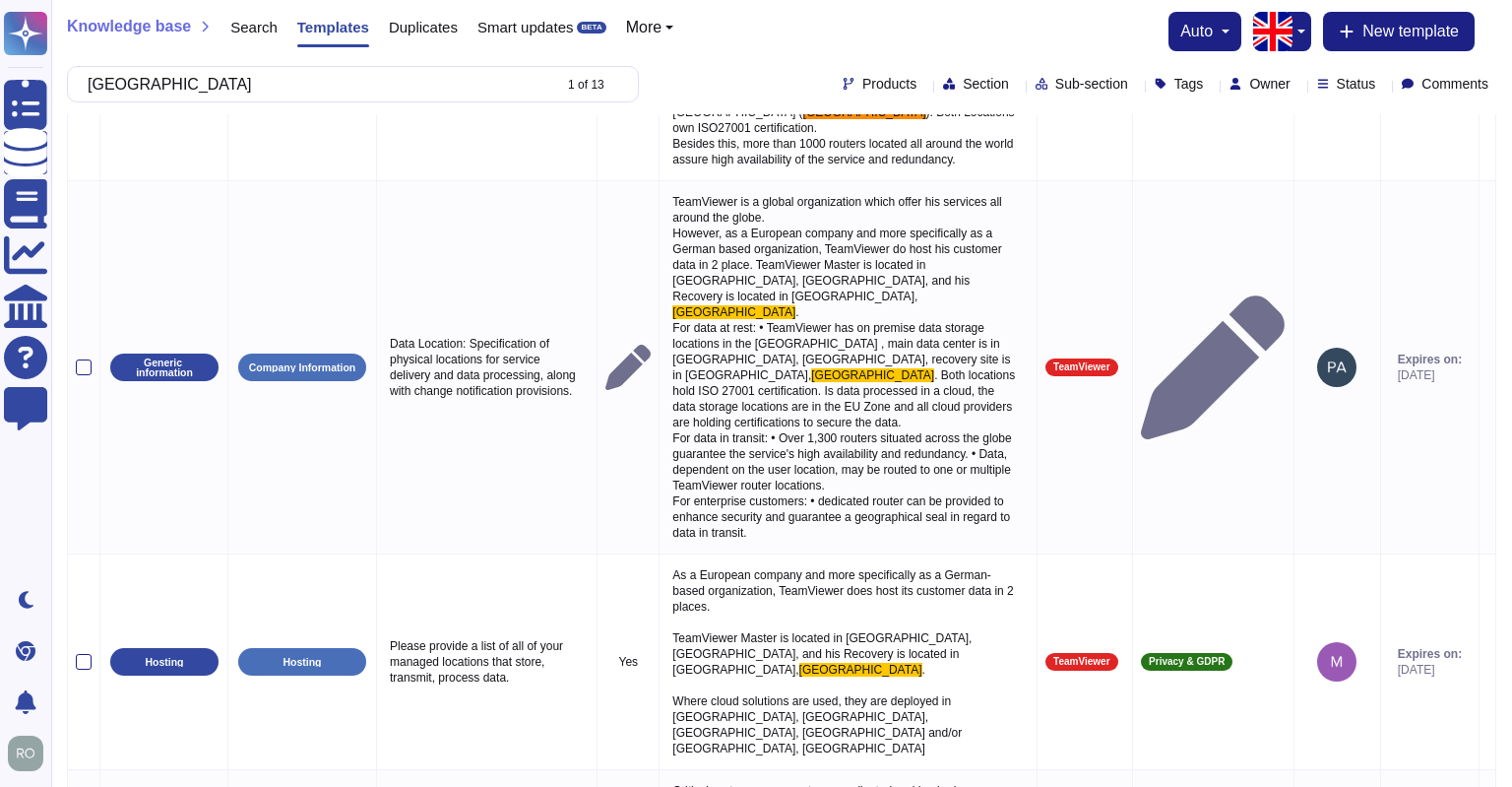 scroll, scrollTop: 183, scrollLeft: 0, axis: vertical 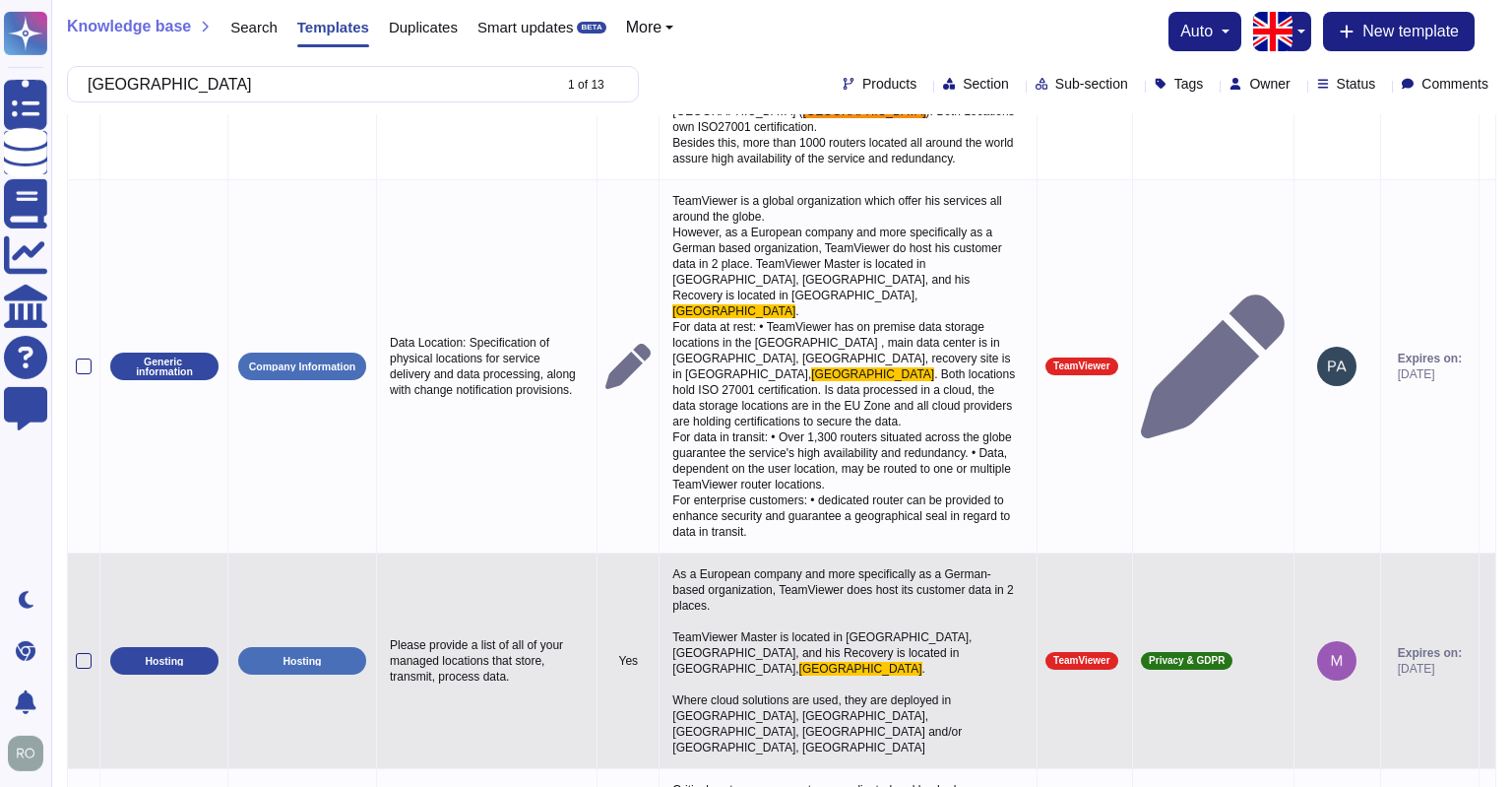 click on "[GEOGRAPHIC_DATA]" at bounding box center [860, 669] 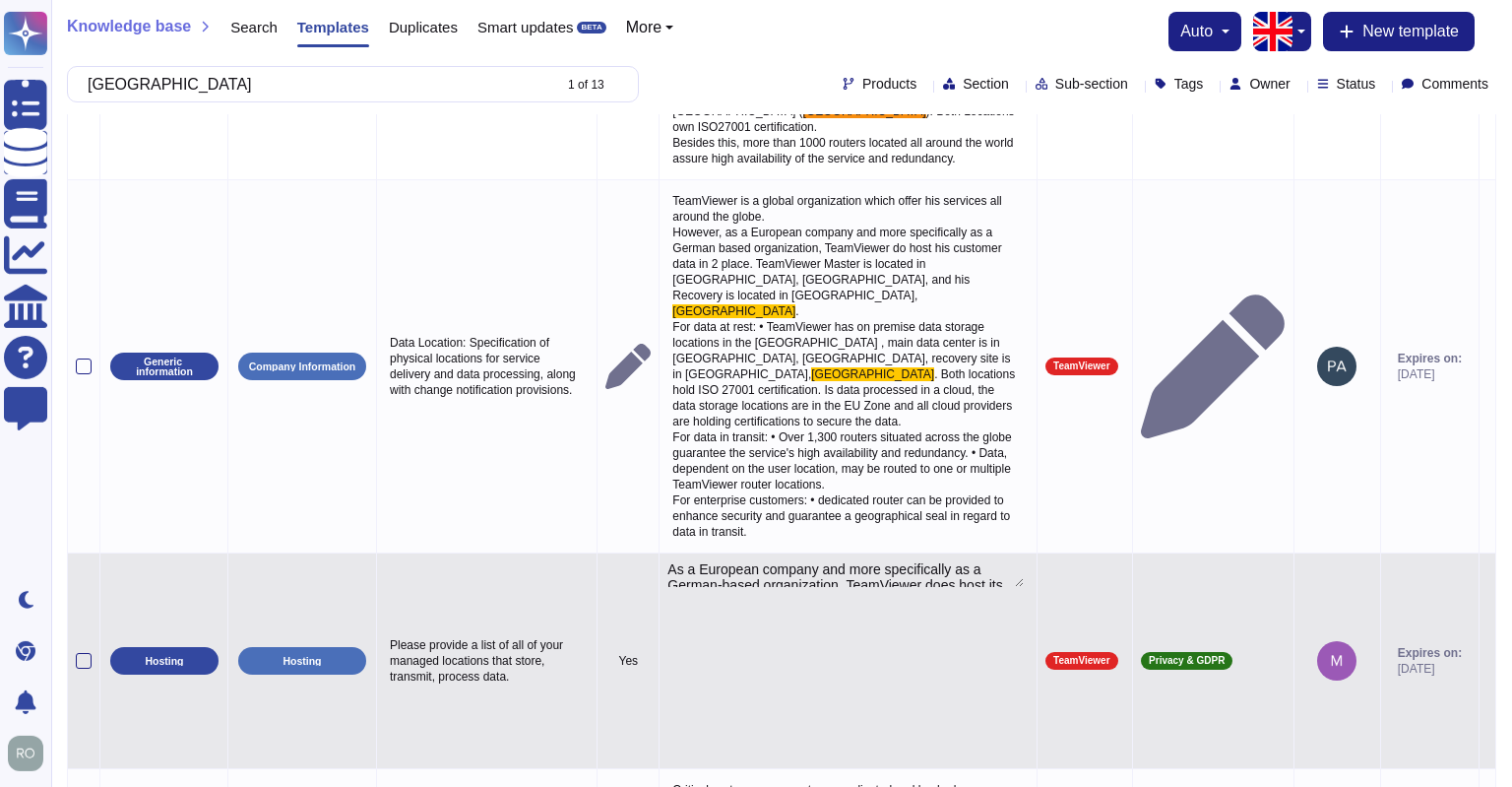 type on "As a European company and more specifically as a German-based organization, TeamViewer does host its customer data in 2 places.
TeamViewer Master is located in [GEOGRAPHIC_DATA], [GEOGRAPHIC_DATA], and his Recovery is located in [GEOGRAPHIC_DATA], [GEOGRAPHIC_DATA].
Where cloud solutions are used, they are deployed in [GEOGRAPHIC_DATA], [GEOGRAPHIC_DATA], [GEOGRAPHIC_DATA], [GEOGRAPHIC_DATA] and/or [GEOGRAPHIC_DATA], [GEOGRAPHIC_DATA]" 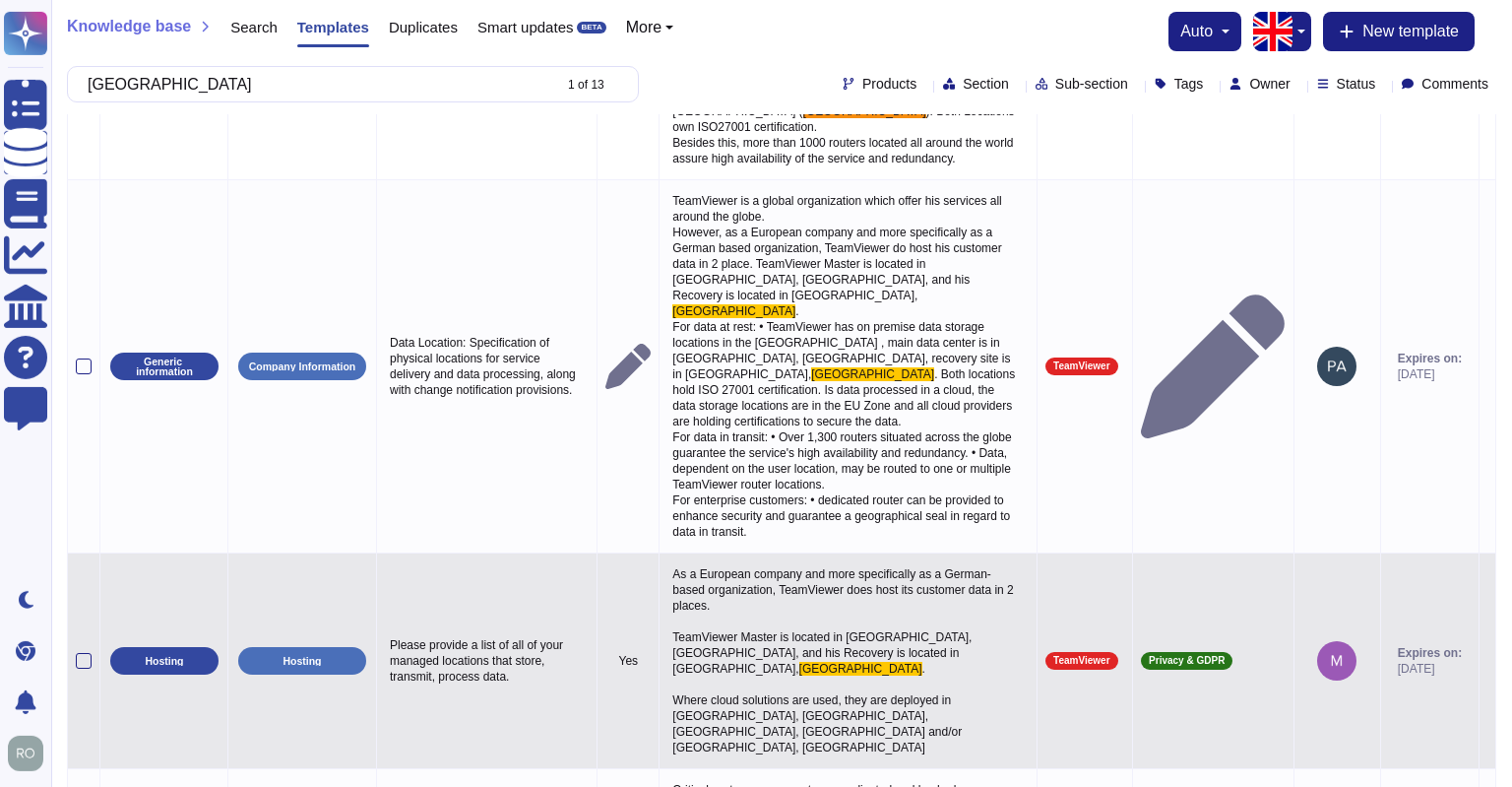click on "Please provide a list of all of your managed locations that store, transmit, process data." at bounding box center (486, 661) 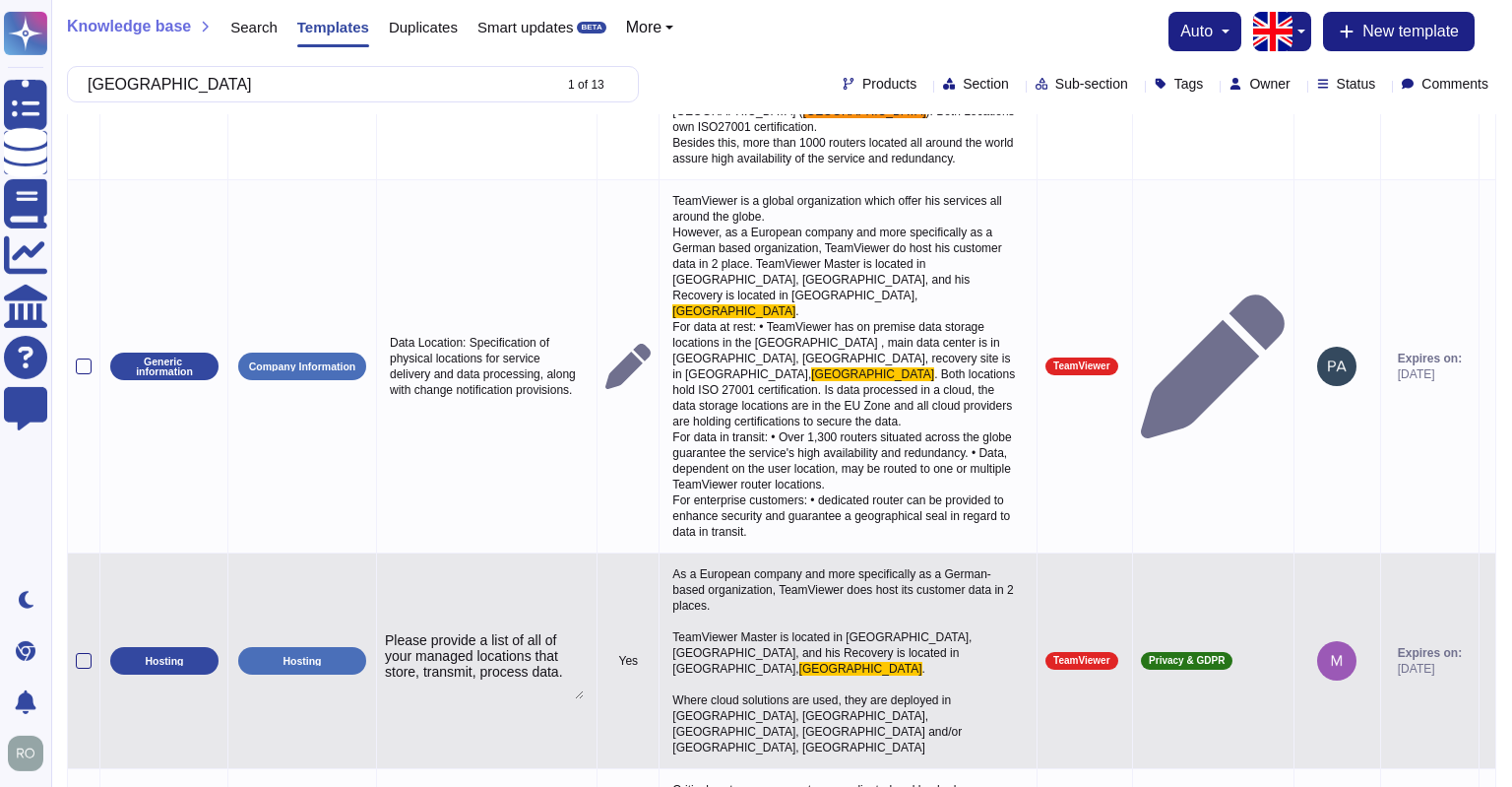 type on "Please provide a list of all of your managed locations that store, transmit, process data." 